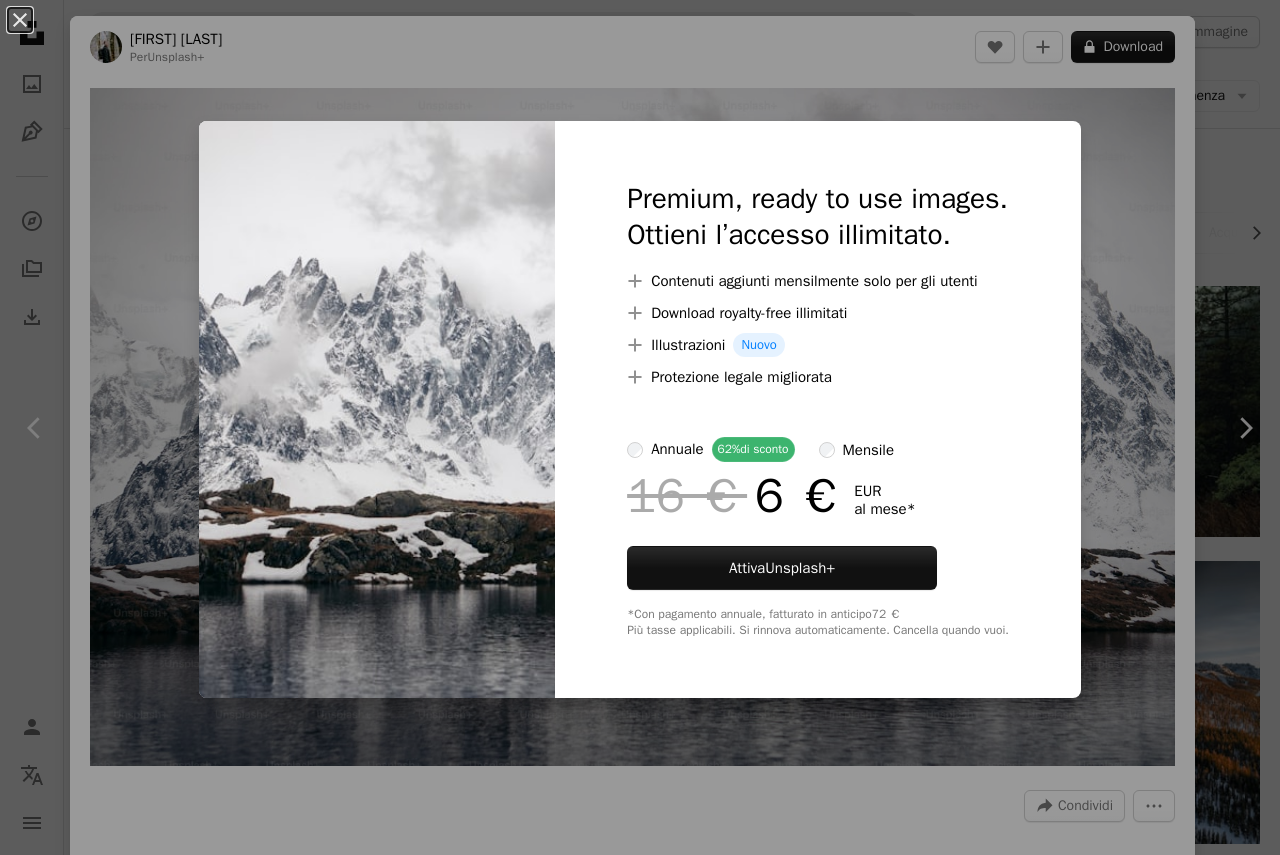 scroll, scrollTop: 1900, scrollLeft: 0, axis: vertical 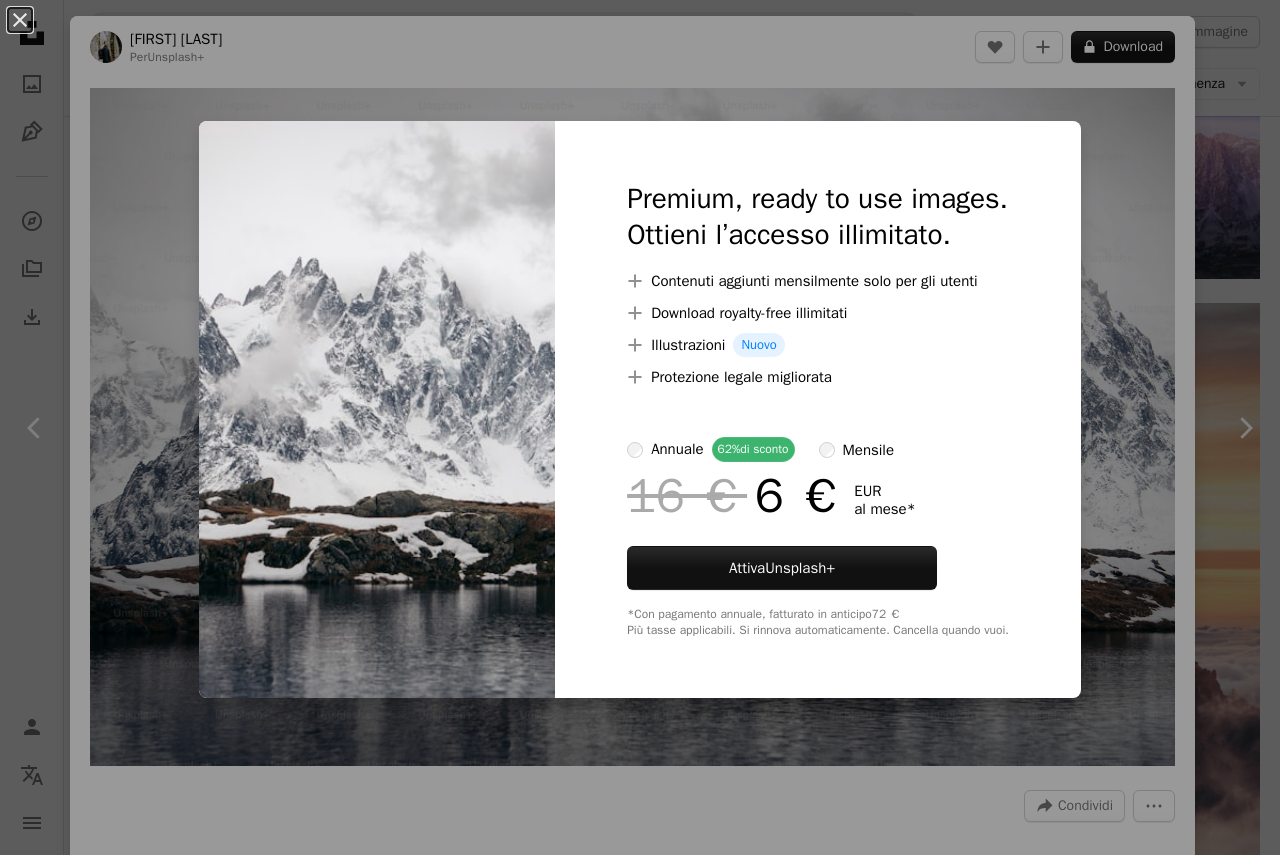 click on "An X shape Premium, ready to use images. Ottieni l’accesso illimitato. A plus sign Contenuti aggiunti mensilmente solo per gli utenti A plus sign Download royalty-free illimitati A plus sign Illustrazioni  Nuovo A plus sign Protezione legale migliorata annuale 62%  di sconto mensile 16 €   6 € EUR al mese * Attiva  Unsplash+ *Con pagamento annuale, fatturato in anticipo  72 € Più tasse applicabili. Si rinnova automaticamente. Cancella quando vuoi." at bounding box center [640, 427] 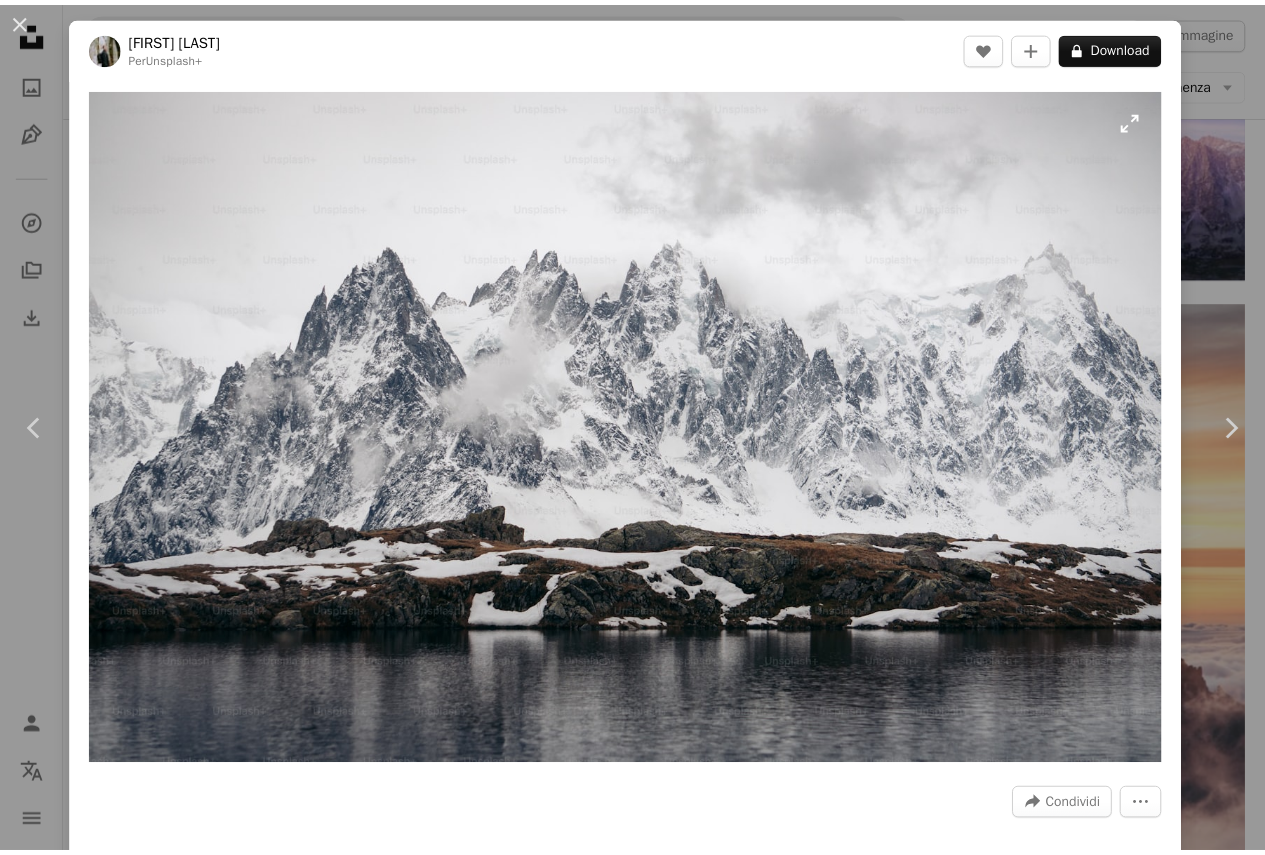 scroll, scrollTop: 64, scrollLeft: 0, axis: vertical 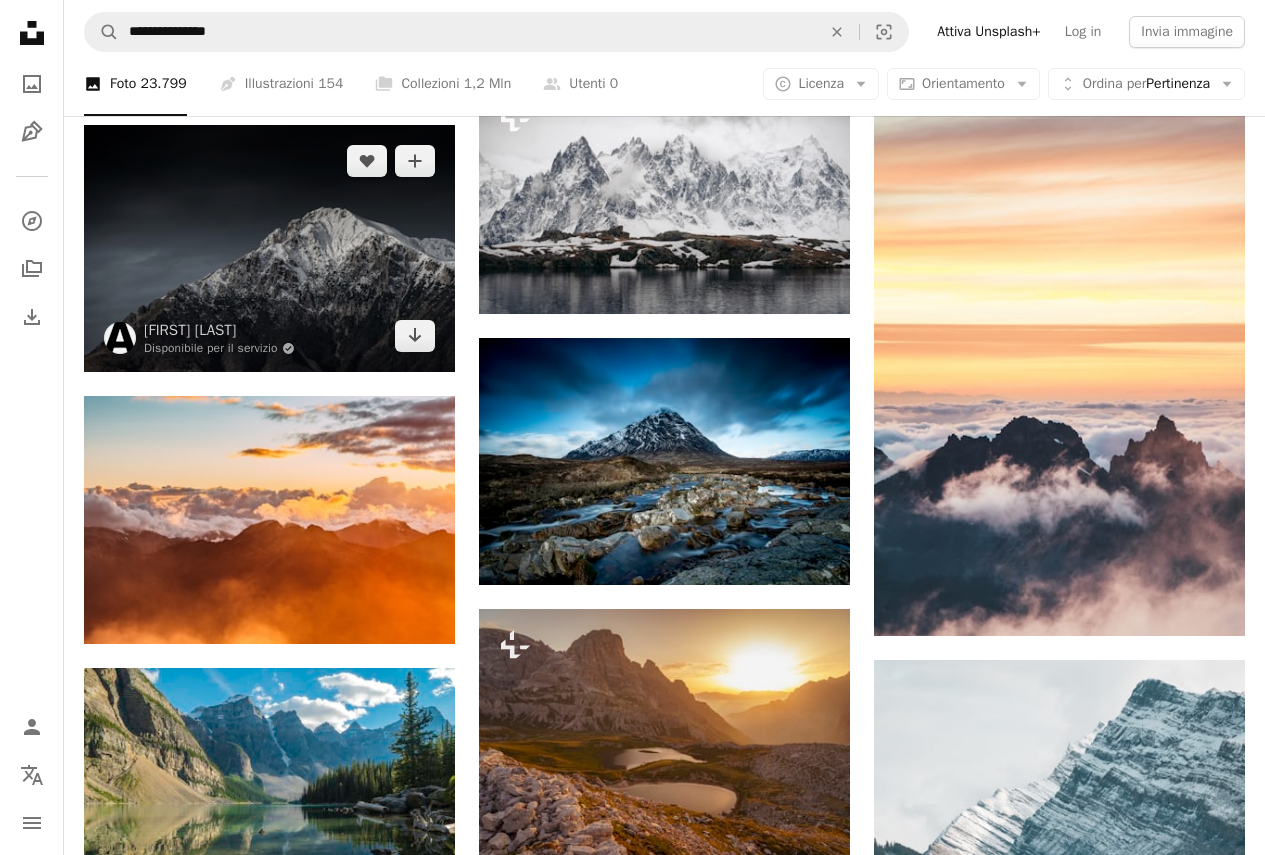 click at bounding box center (269, 249) 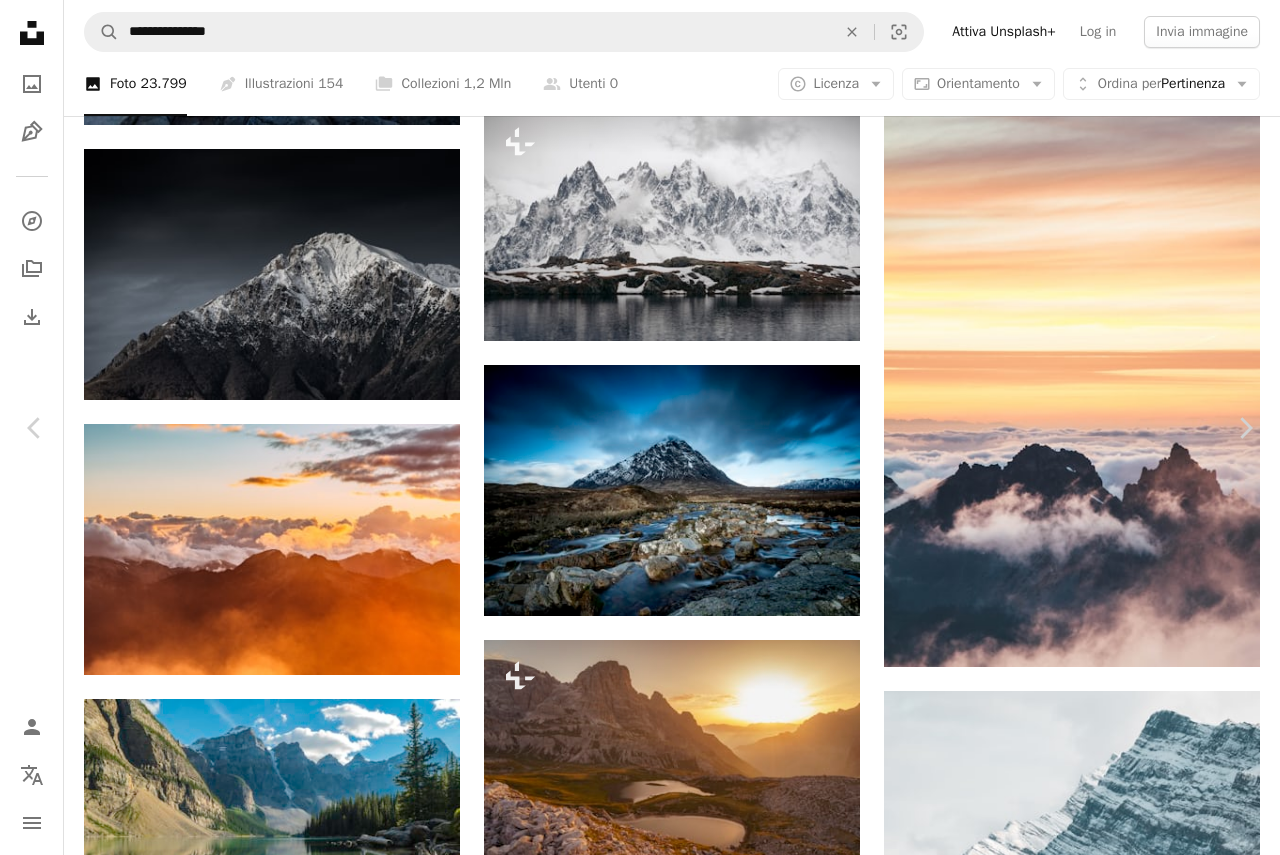 click on "Chevron down" 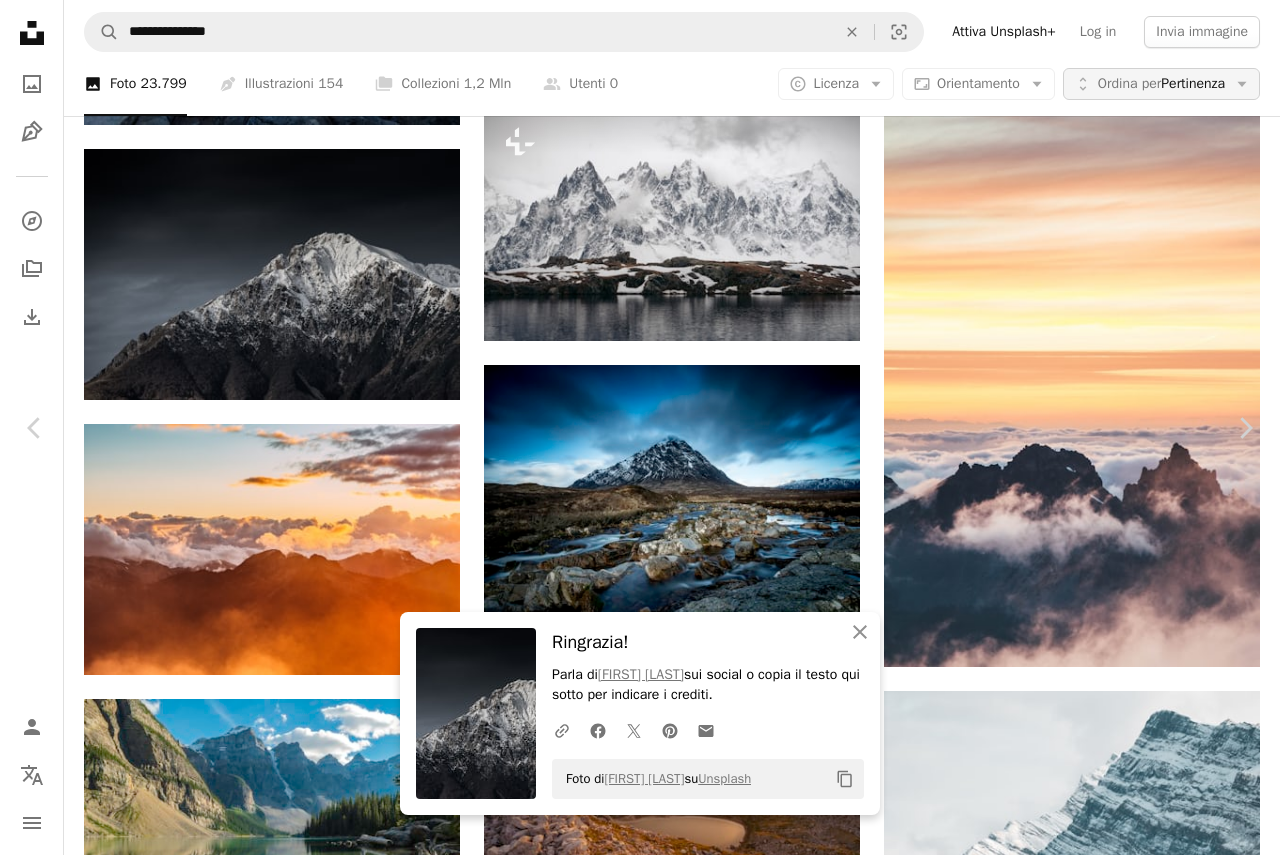 click on "Una catena montuosa con la neve in cima foto  – Immagine gratis di [FIRST] [LAST] su Unsplash
Copy content [FIRST] [LAST] Disponibile per il servizio A checkmark inside of a circle A heart A plus sign Scarica gratuitamente Chevron down Zoom in Visualizzazioni 8.920.812 Download 15.580 In primo piano su Foto ,  Natura A forward-right arrow Condividi Info icon Info More Actions A map marker [COUNTRY] Calendar outlined Pubblicato il  [DATE] Camera [CAMERA_BRAND], [CAMERA_MODEL] Safety Può essere utilizzato gratuitamente ai sensi della  Licenza Unsplash sfondo oscuro inverno Montagne neve cuore carta da parati invernale carta da parati di montagna cielo drammatico sfondi hd innevato [LAST_NAME] grigio [COUNTRY] ghiaccio fuori cima" at bounding box center [640, 3787] 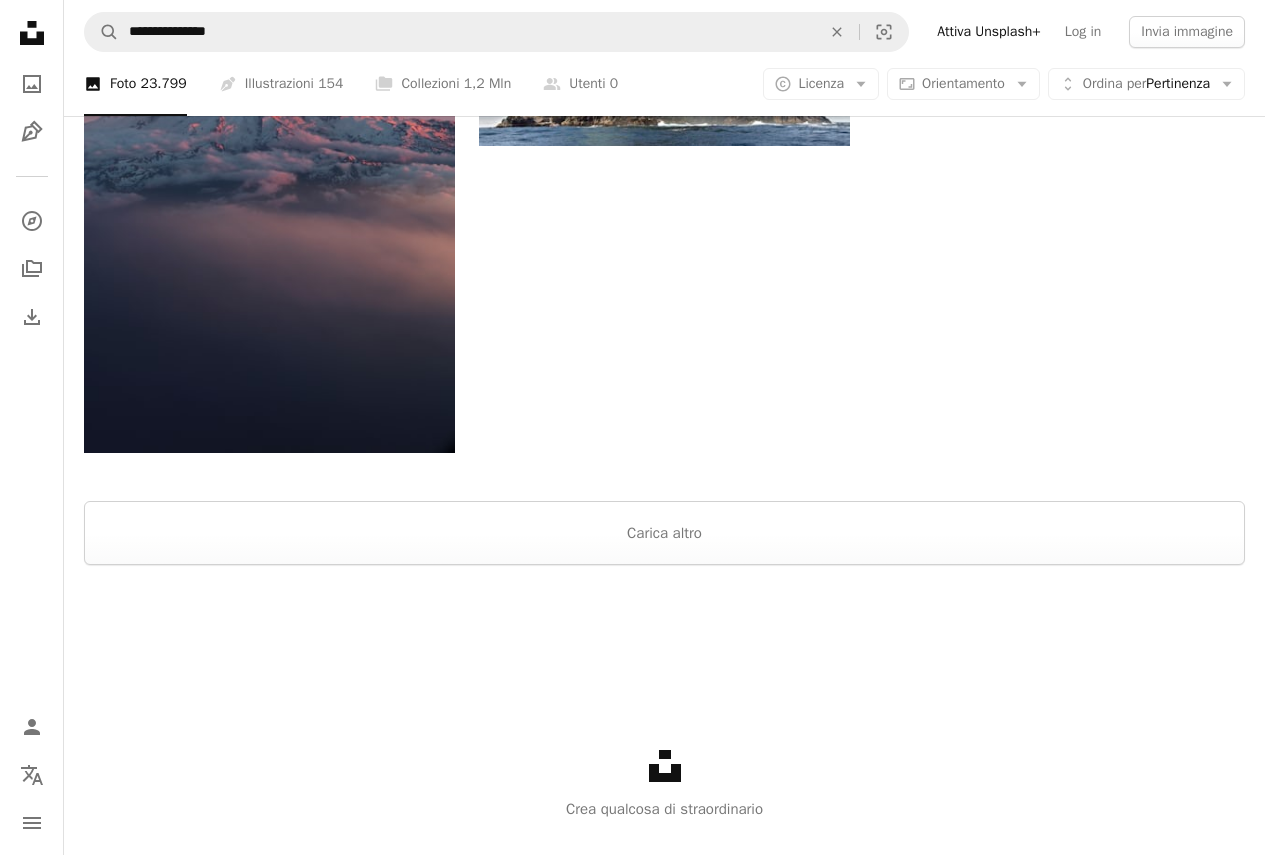 scroll, scrollTop: 4400, scrollLeft: 0, axis: vertical 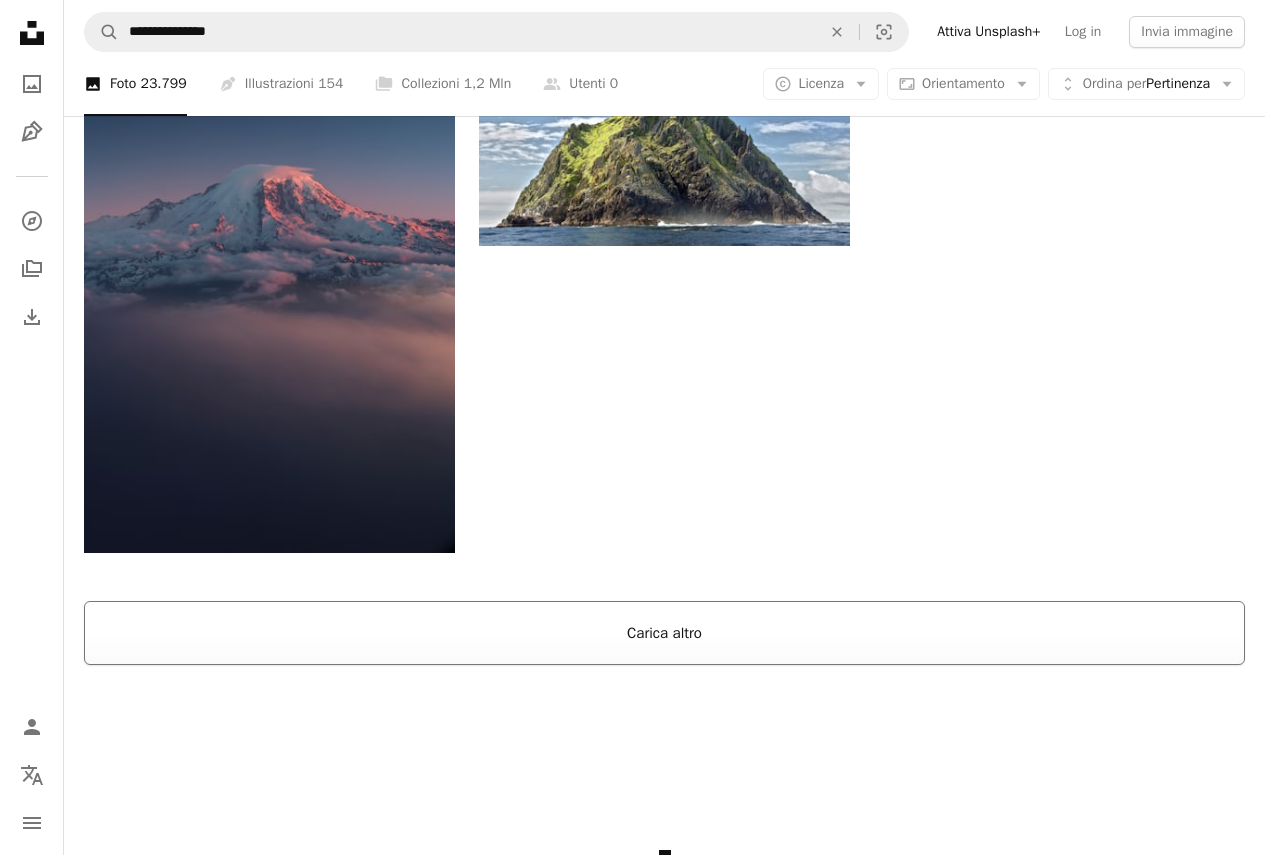 click on "Carica altro" at bounding box center (664, 633) 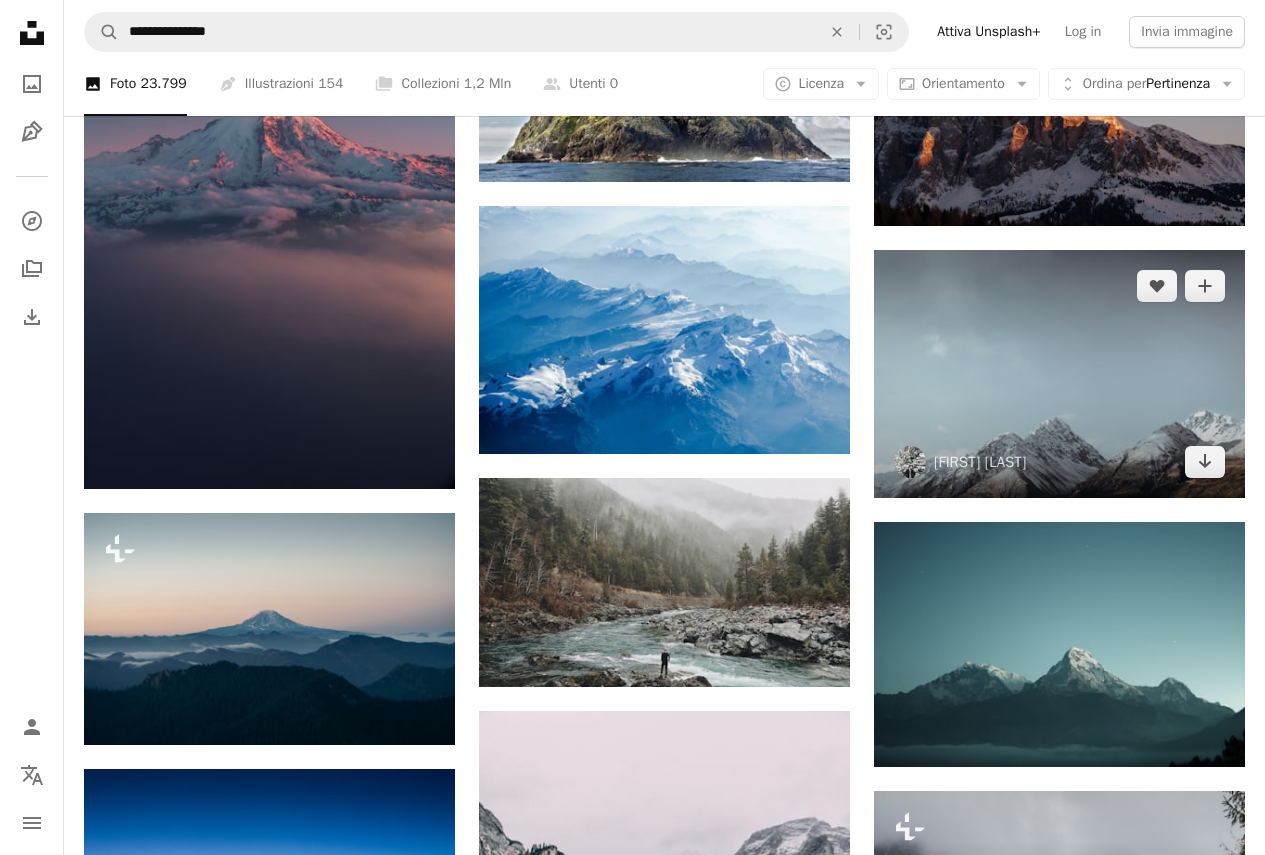 scroll, scrollTop: 4500, scrollLeft: 0, axis: vertical 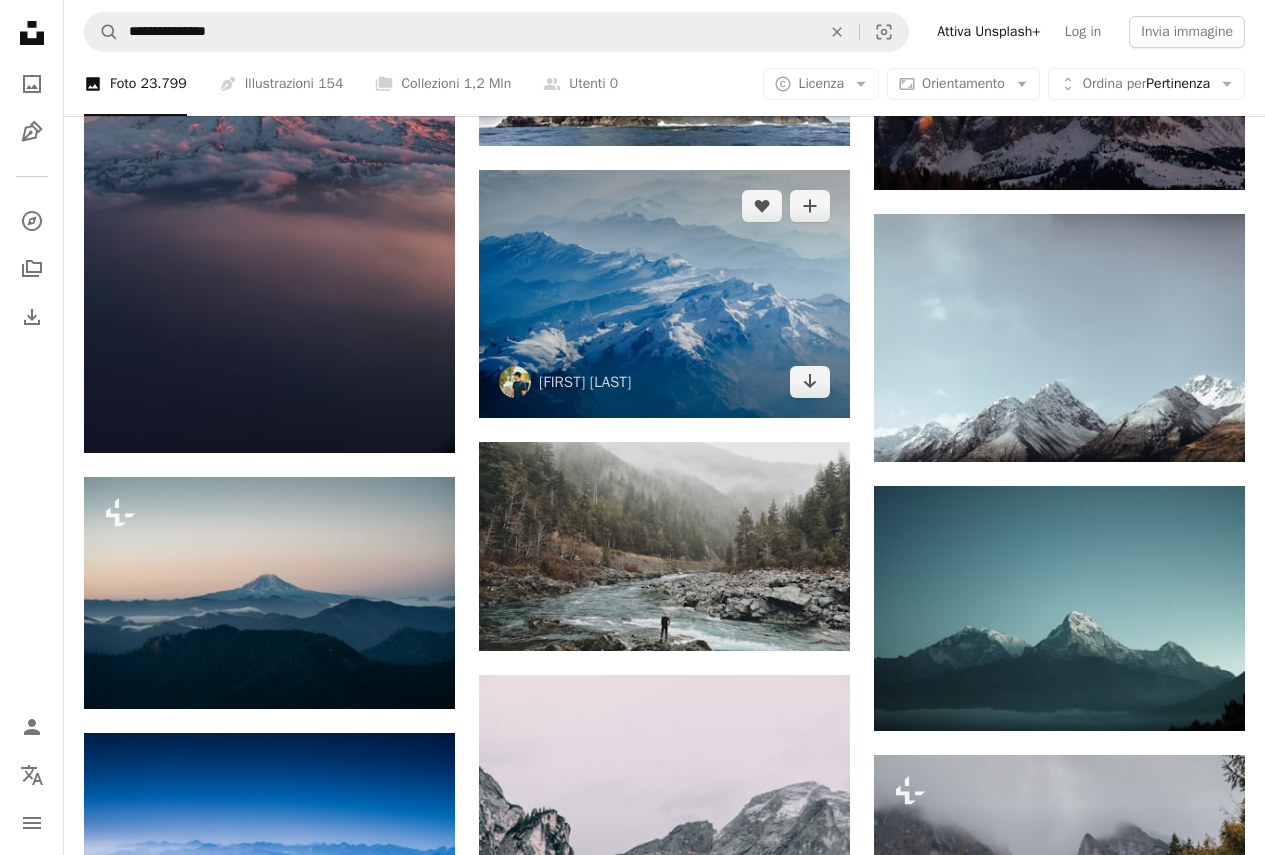 click at bounding box center [664, 294] 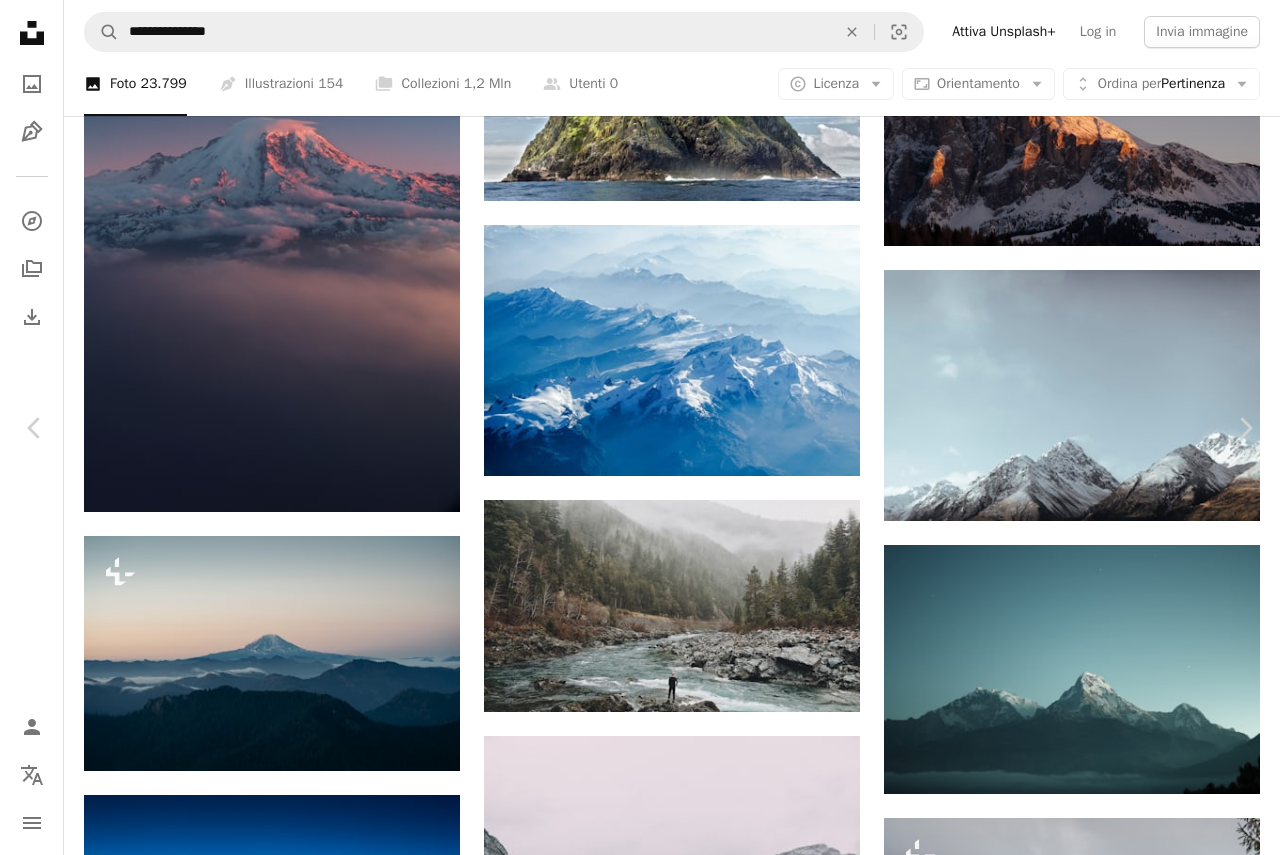 click on "Chevron down" 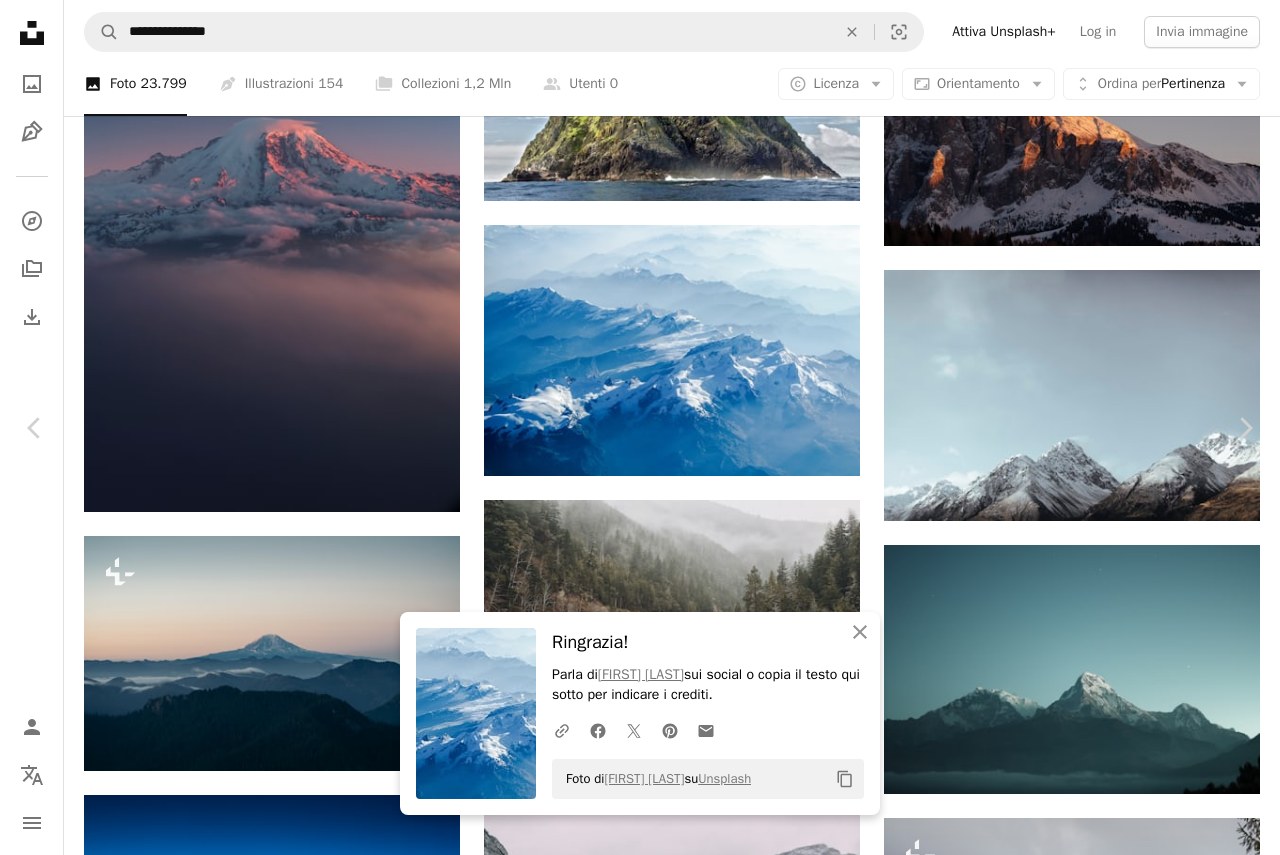 click on "Una catena montuosa con la neve in cima foto  – Immagine di Sfondo 4K su Unsplash
Copy content [FIRST] [LAST] [USERNAME] A heart A plus sign Scarica gratuitamente Chevron down Zoom in Visualizzazioni 16.457.712 Download 217.555 In primo piano su Foto ,  Blu A forward-right arrow Condividi Info icon Info More Actions A map marker [COUNTRY] Calendar outlined Pubblicato il  [DATE] Camera [CAMERA_BRAND], [CAMERA_MODEL] Safety Può essere utilizzato gratuitamente ai sensi della  Licenza Unsplash blu inverno sfondi del desktop neve nuvola carta da parati di montagna nebbia Sfondi Sfondi catena montuosa sfondo di montagna nebbia cima vetta Sfondi del desktop sfondi di Google sfondo [COUNTRY] ghiaccio fuori Sfondi Sfoglia immagini premium correlate su iStock  |  Visualizza altro su iStock" at bounding box center (640, 4827) 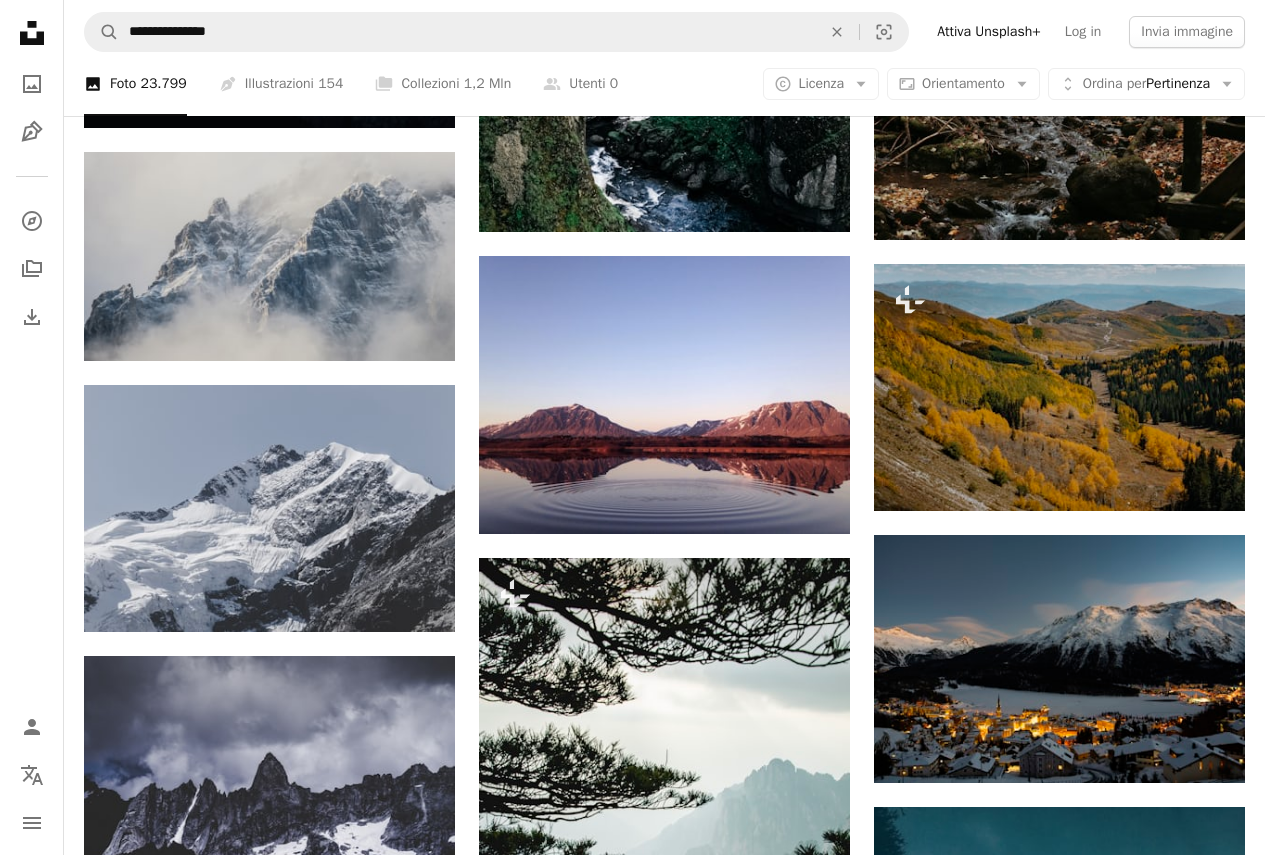 scroll, scrollTop: 9900, scrollLeft: 0, axis: vertical 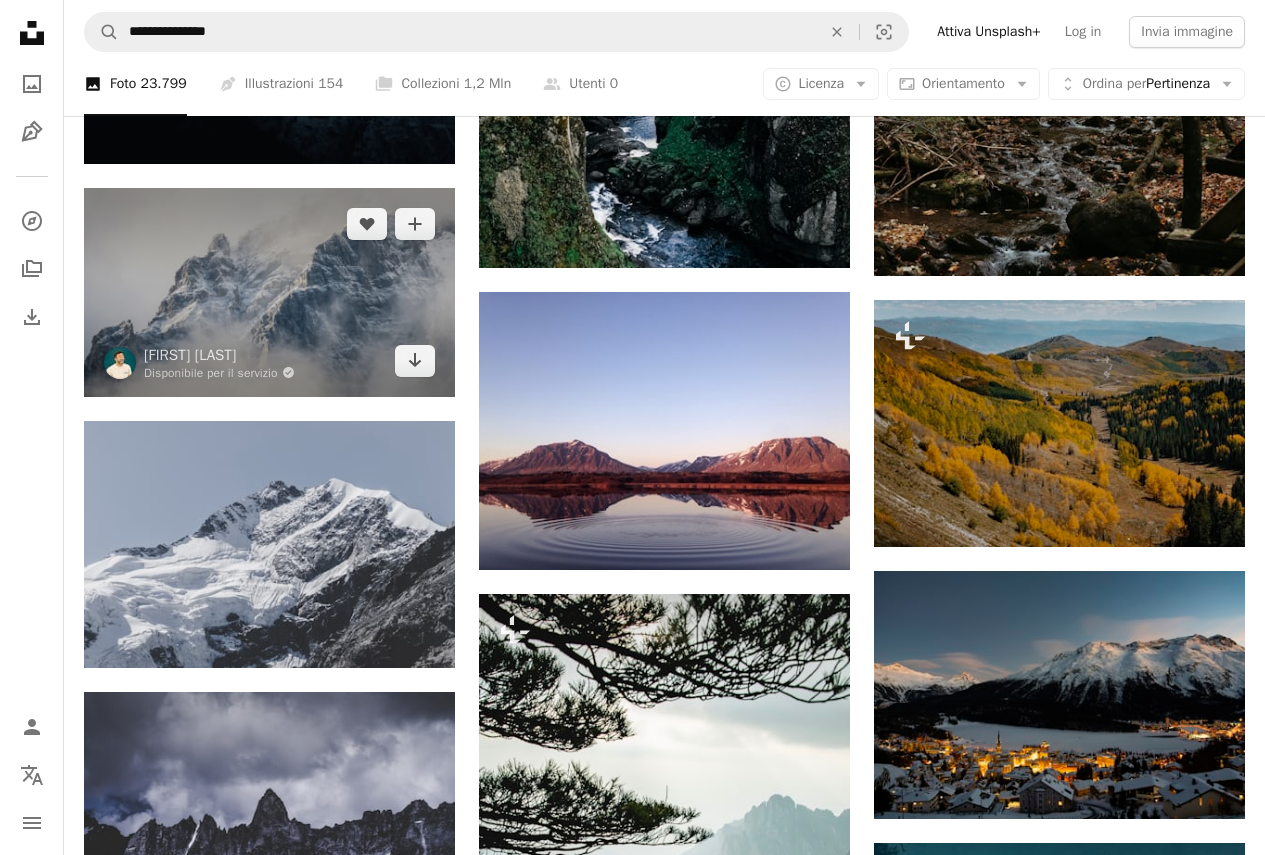 drag, startPoint x: 365, startPoint y: 295, endPoint x: 268, endPoint y: 300, distance: 97.128784 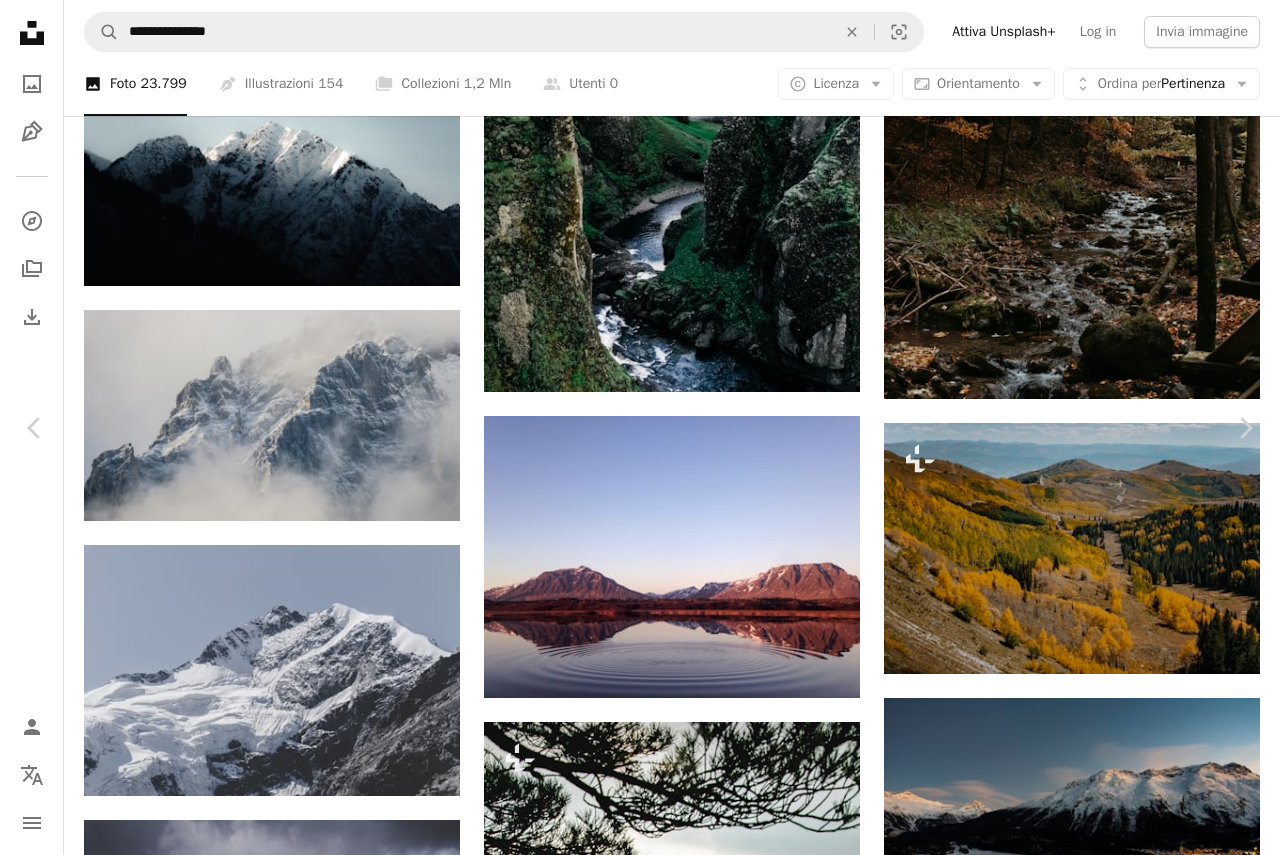 click at bounding box center (632, 4203) 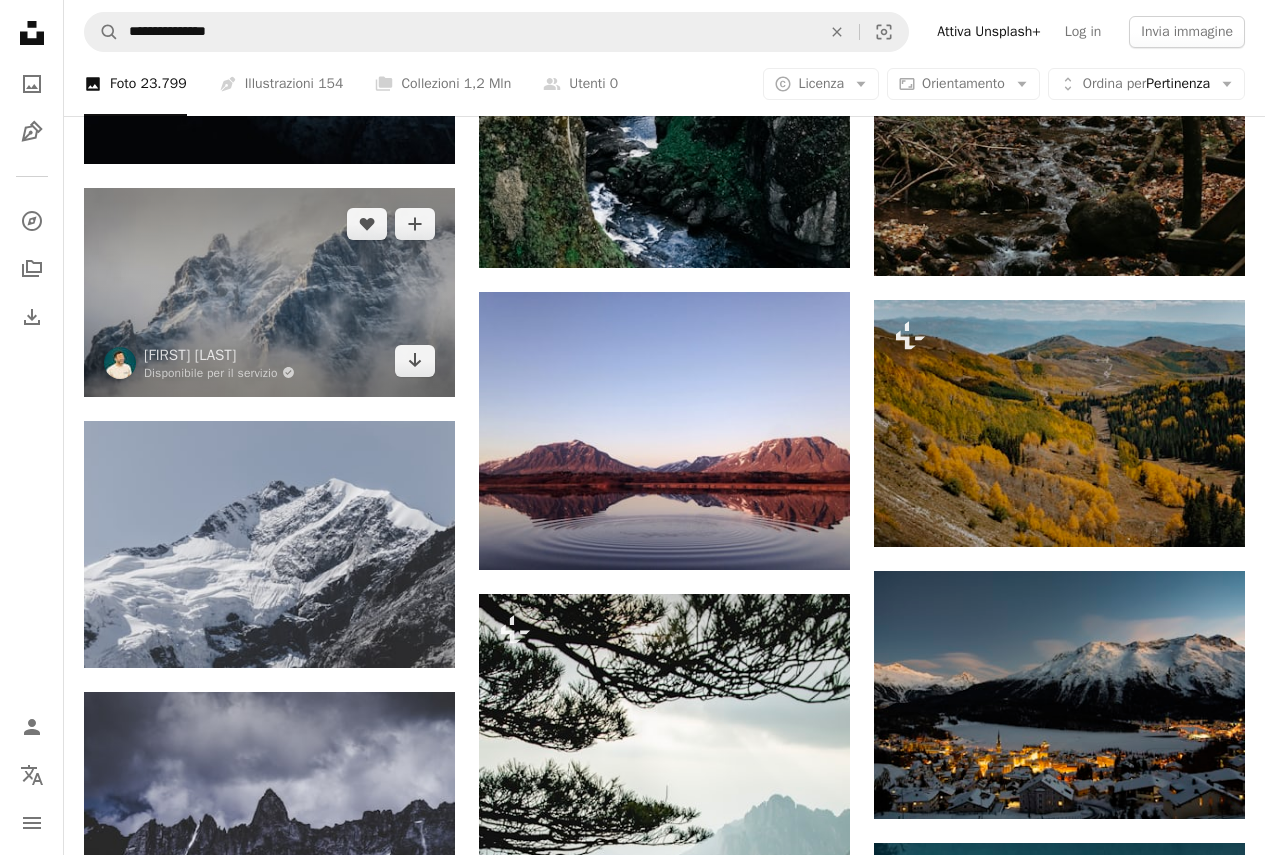 click at bounding box center (269, 292) 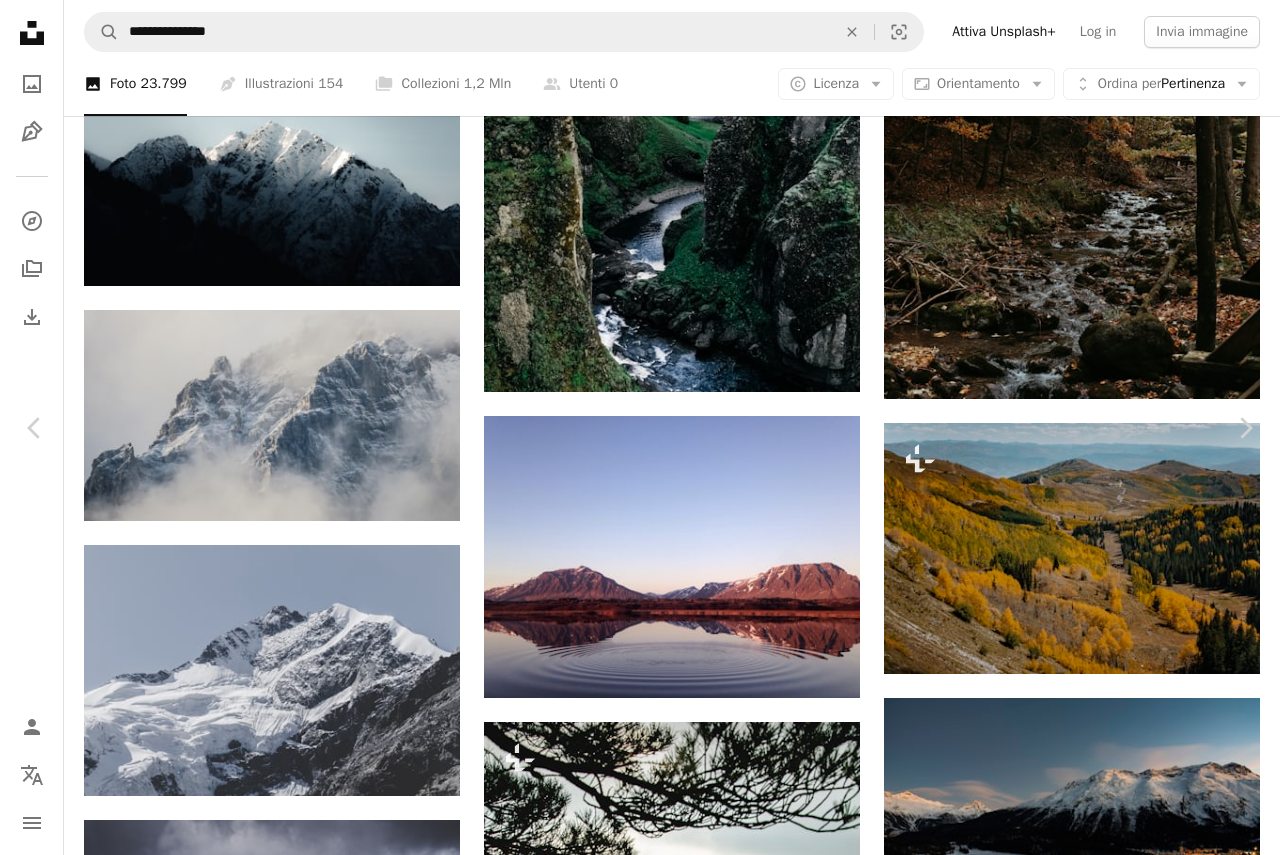 click on "Chevron down" 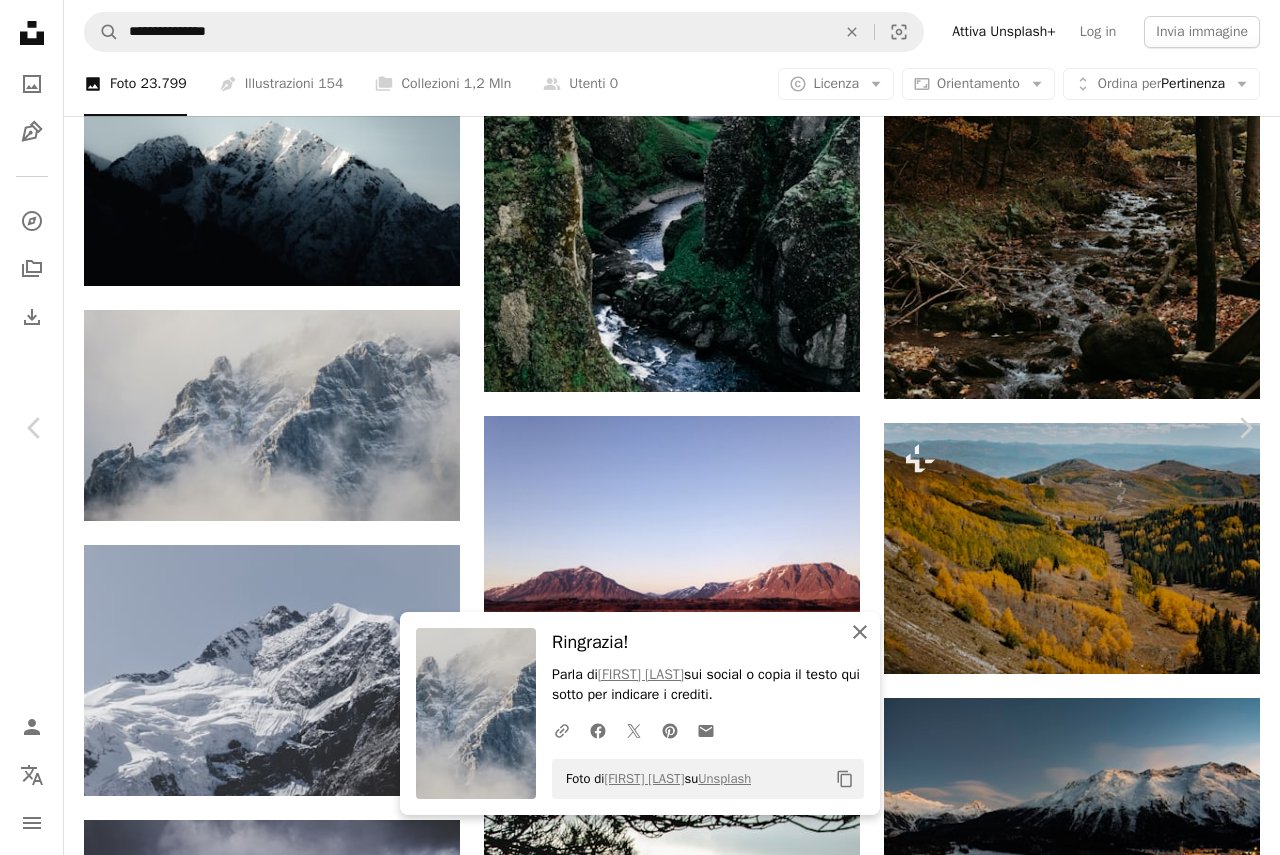 drag, startPoint x: 850, startPoint y: 632, endPoint x: 859, endPoint y: 622, distance: 13.453624 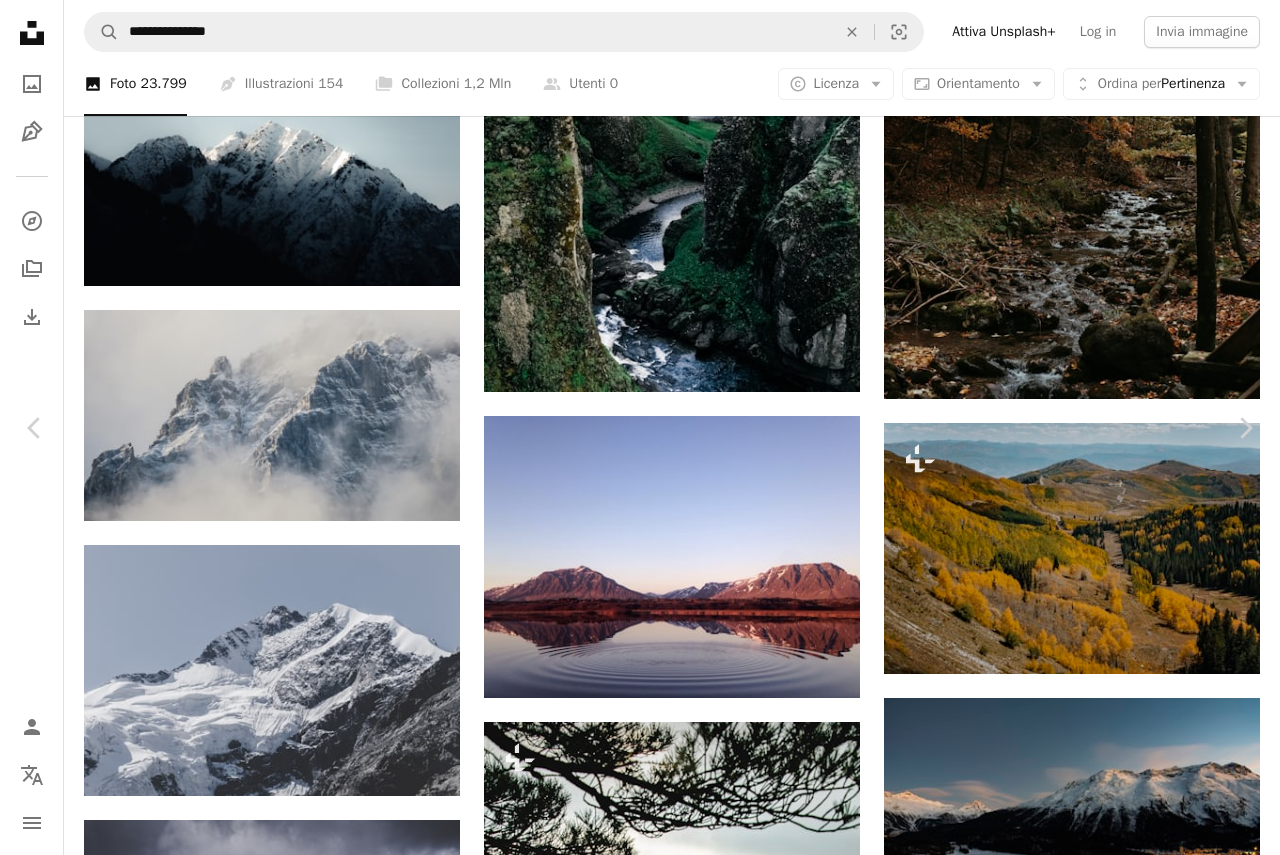 click on "Una catena montuosa con la neve in cima foto  – Immagine gratis di [FIRST] [LAST] su Unsplash
Copy content [FIRST] [LAST] Disponibile per il servizio A checkmark inside of a circle A heart A plus sign Scarica gratuitamente Chevron down Zoom in Visualizzazioni 12.949.088 Download 95.796 In primo piano su Foto A forward-right arrow Condividi Info icon Info More Actions A map marker [CITY], [COUNTRY] Calendar outlined Pubblicato il  [DATE] Camera [CAMERA_BRAND], [CAMERA_MODEL] Safety Può essere utilizzato gratuitamente ai sensi della  Licenza Unsplash inverno neve nuvole nuvola avventura roccia carta da parati di montagna nebbia fuori catena montuosa freddo [COUNTRY] esplorare Alpi sfondo di montagna sereno scoprire nevoso Cloudscape Alp Immagini gratuite Sfoglia immagini premium correlate su iStock  |  Risparmia il 20% con il codice UNSPLASH20 Visualizza altro su iStock  ↗ Immagini correlate A heart A plus sign [FIRST] [LAST] Arrow pointing down A heart A plus sign [FIRST] [LAST] Arrow pointing down A heart A plus sign [FIRST] [LAST] Arrow pointing down A heart A plus sign" at bounding box center [640, 4237] 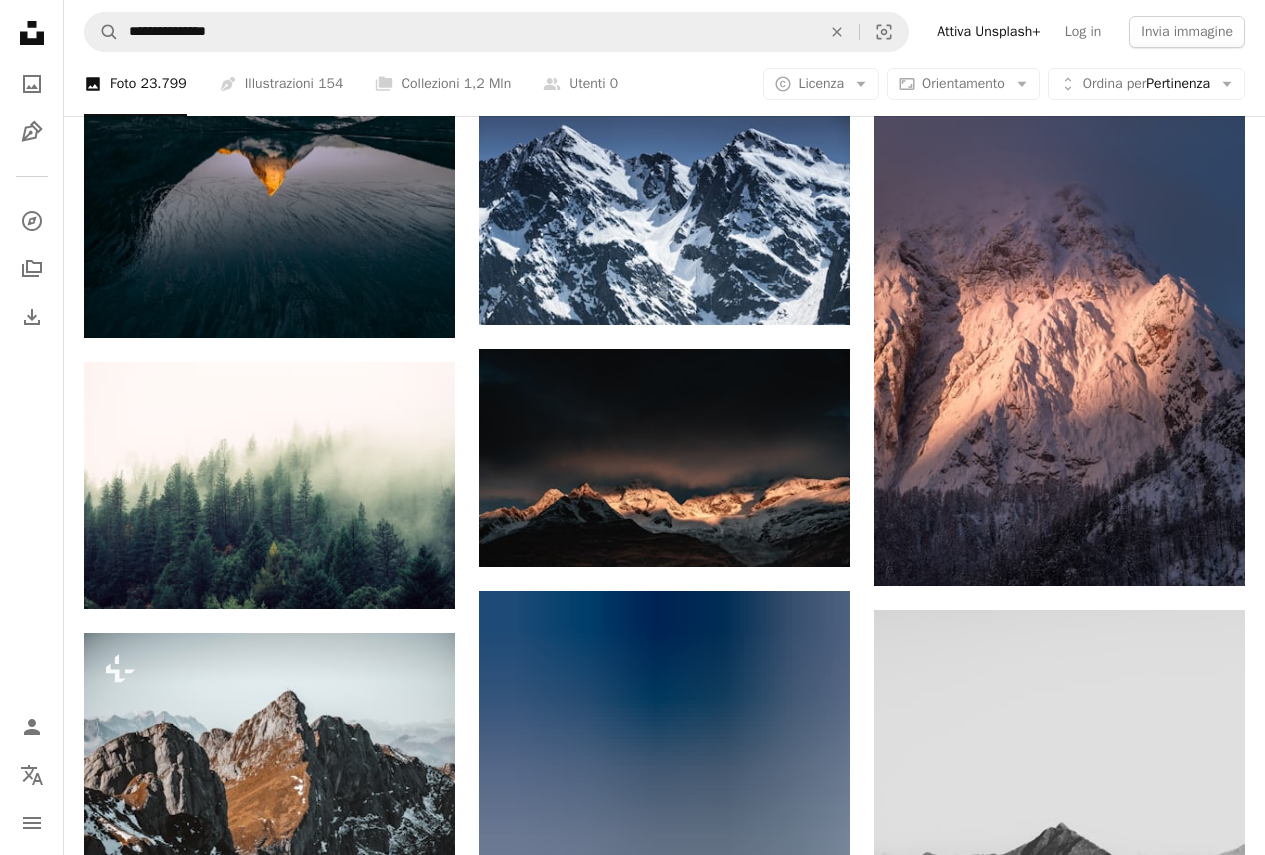 scroll, scrollTop: 14500, scrollLeft: 0, axis: vertical 